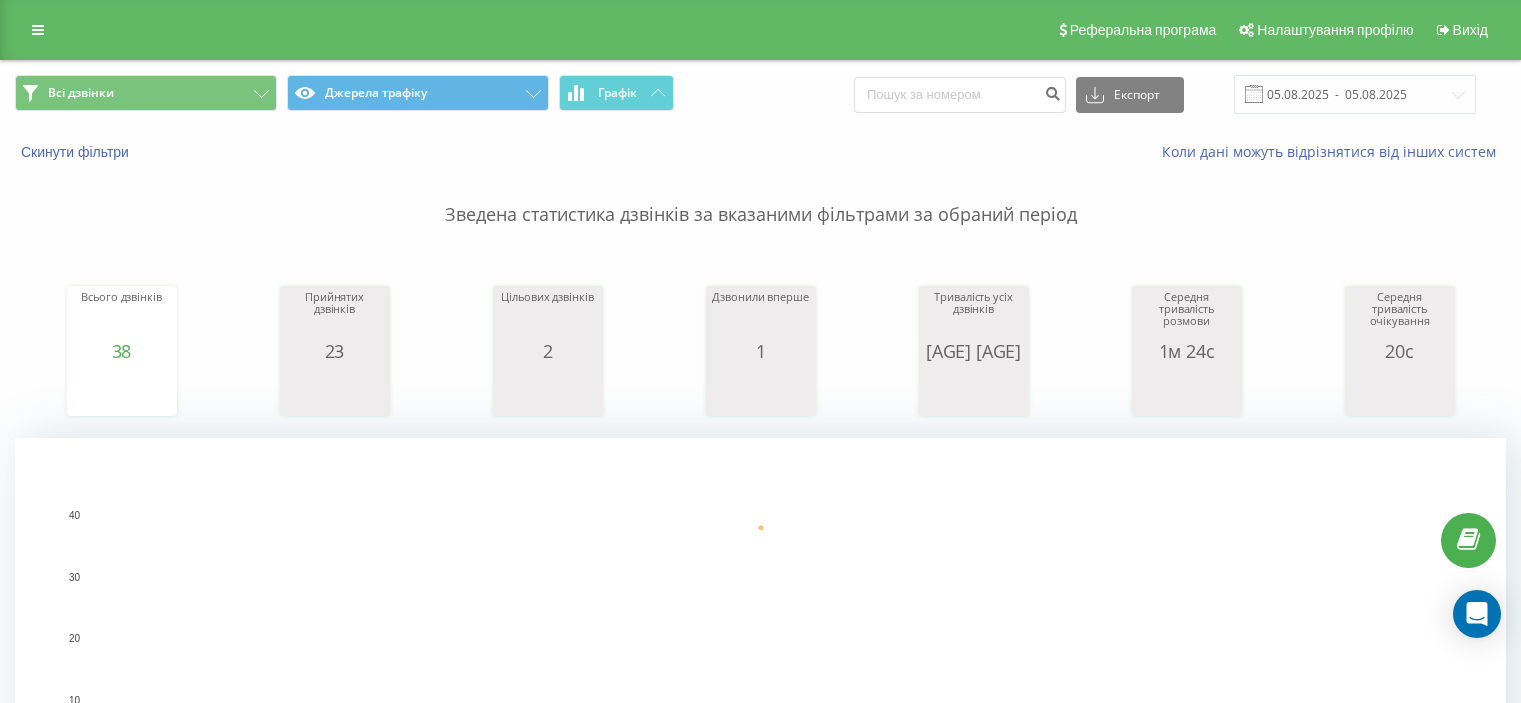 scroll, scrollTop: 0, scrollLeft: 0, axis: both 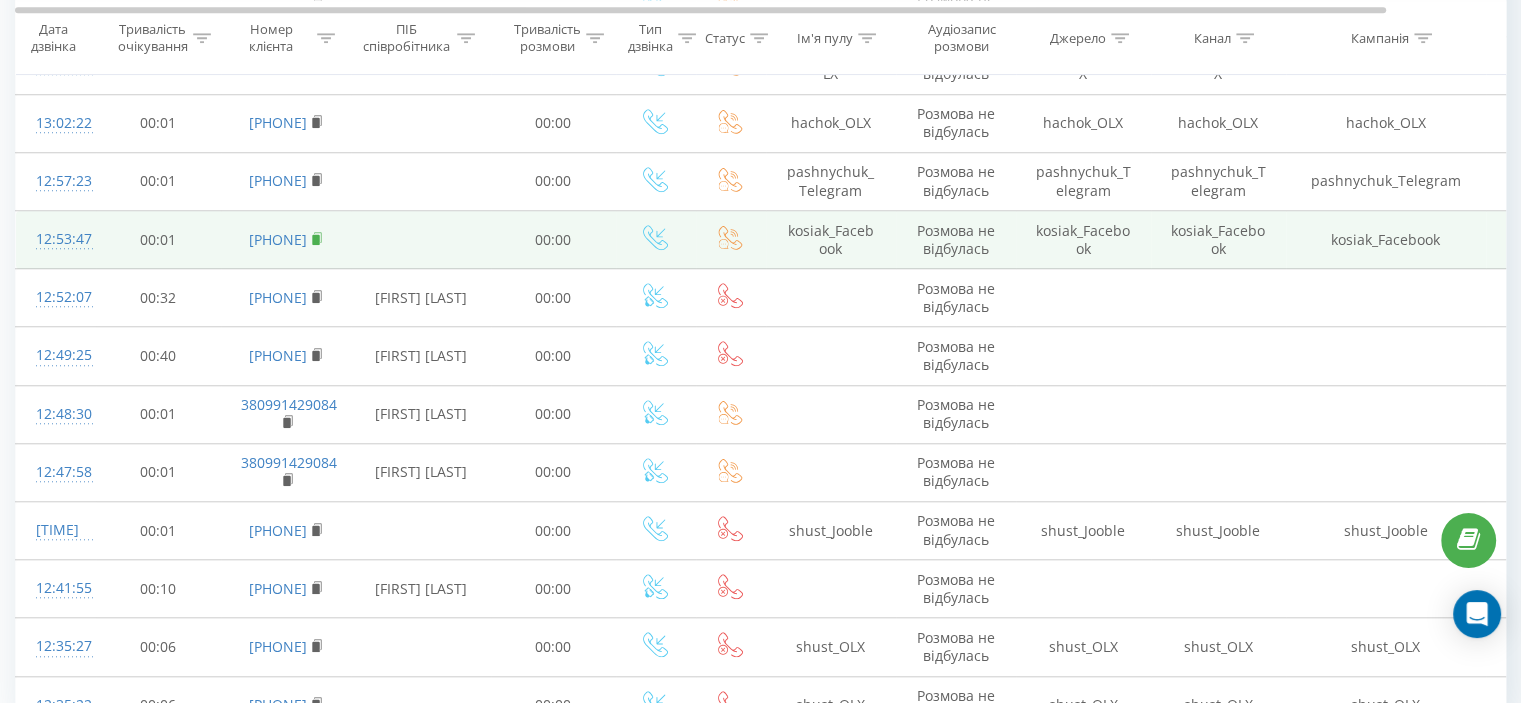 click 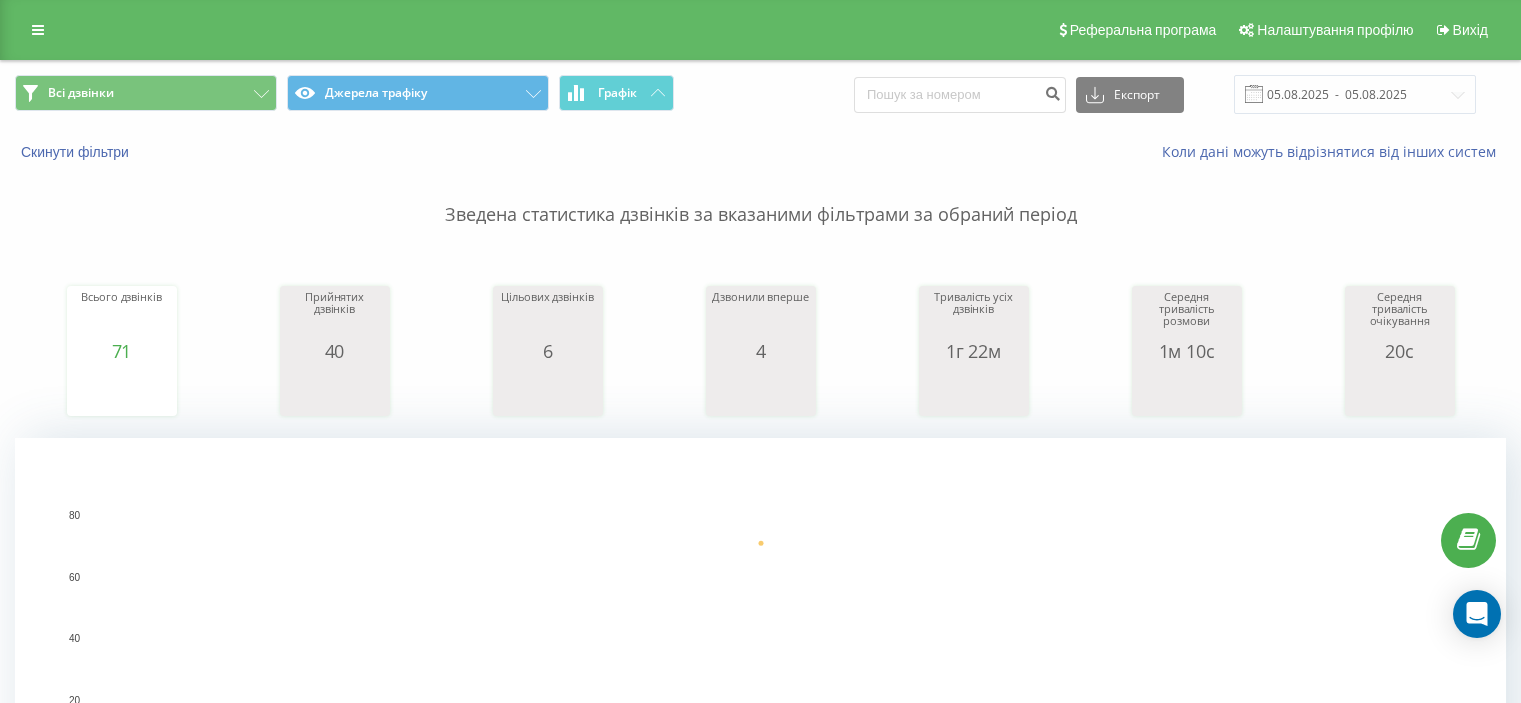 scroll, scrollTop: 0, scrollLeft: 0, axis: both 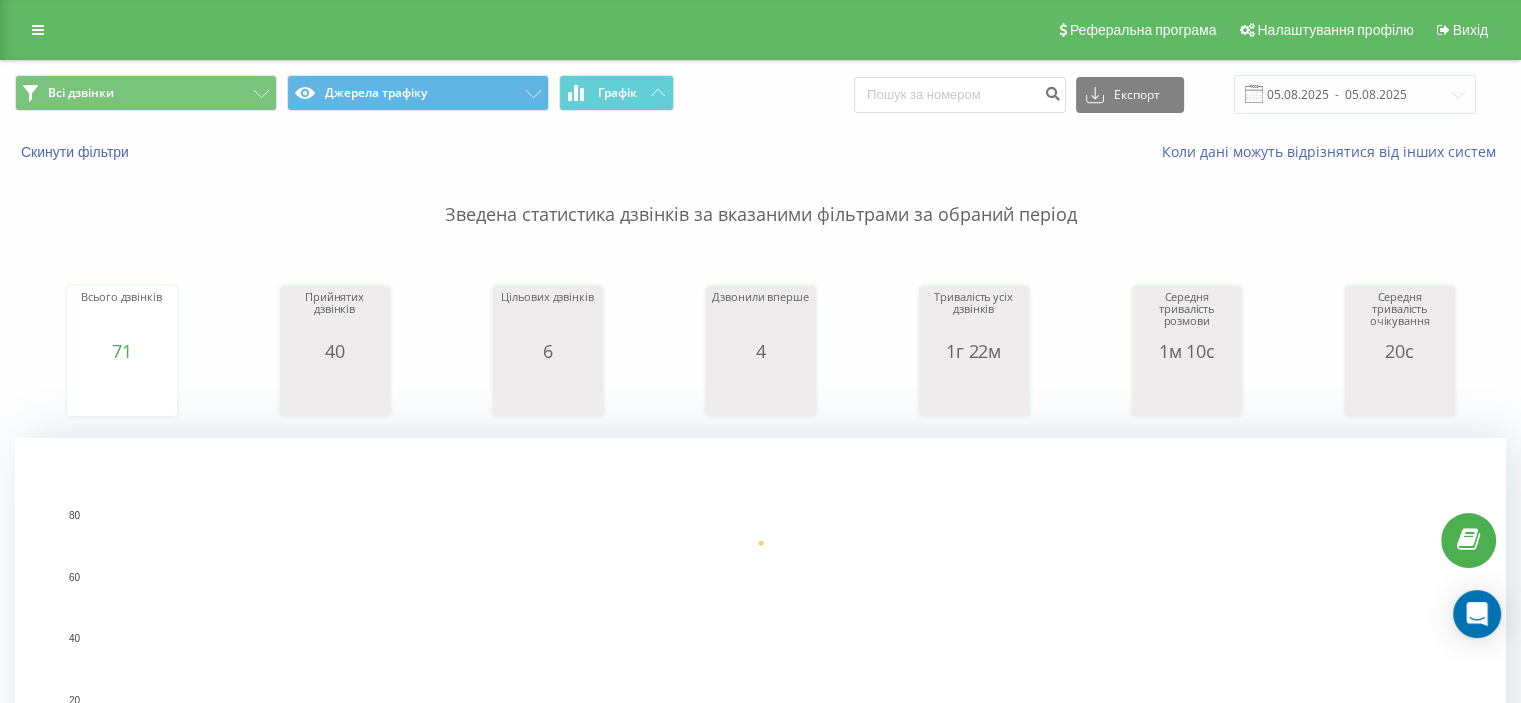 click on "Зведена статистика дзвінків за вказаними фільтрами за обраний період" at bounding box center [760, 195] 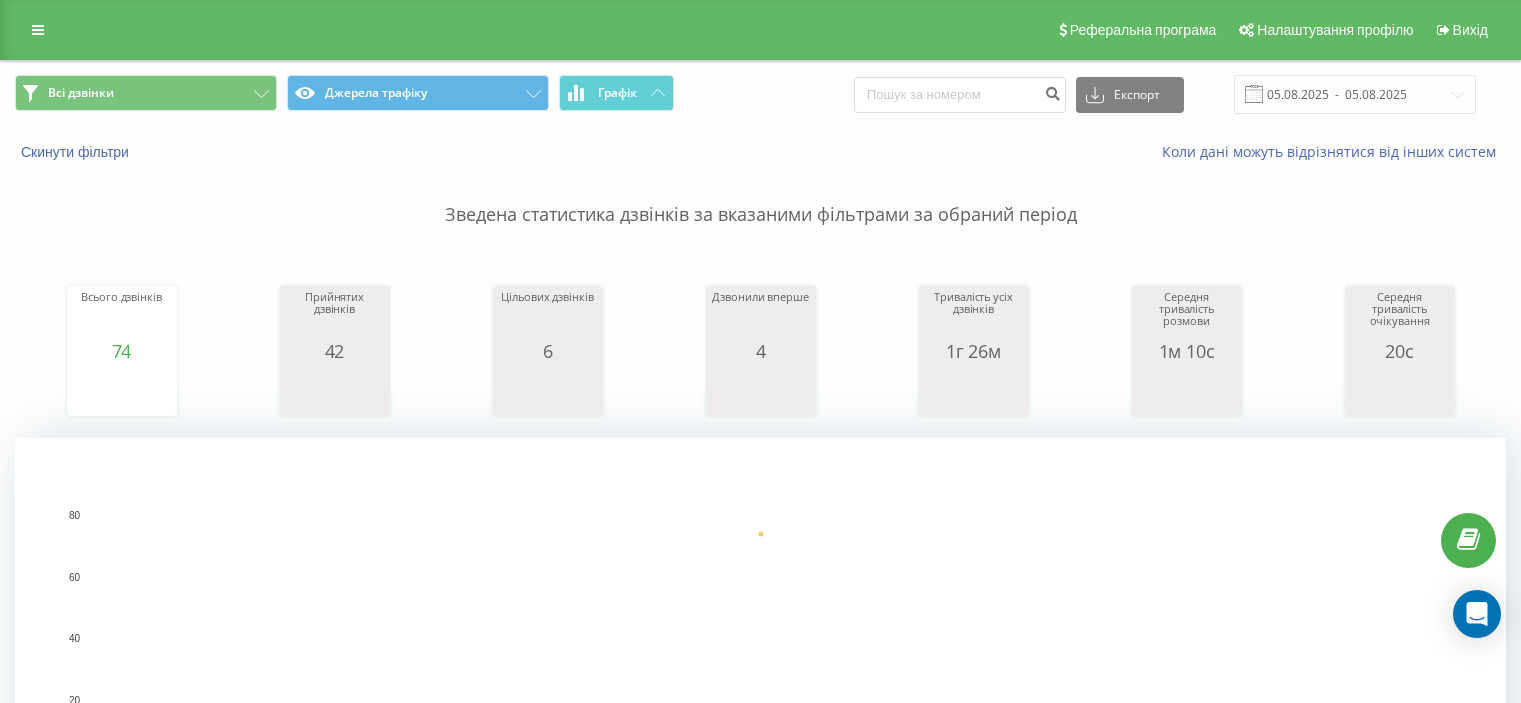 scroll, scrollTop: 0, scrollLeft: 0, axis: both 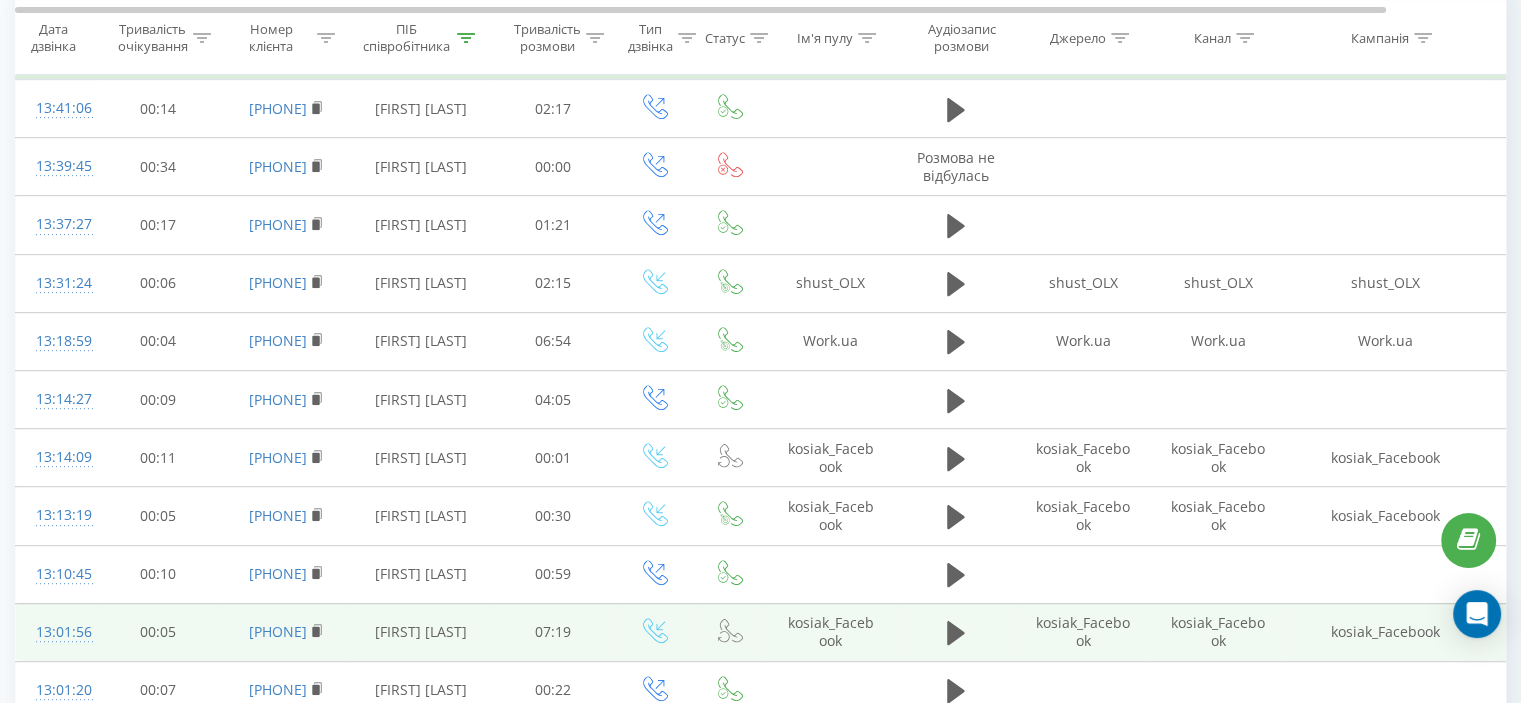 click on "[PHONE]" at bounding box center [286, 632] 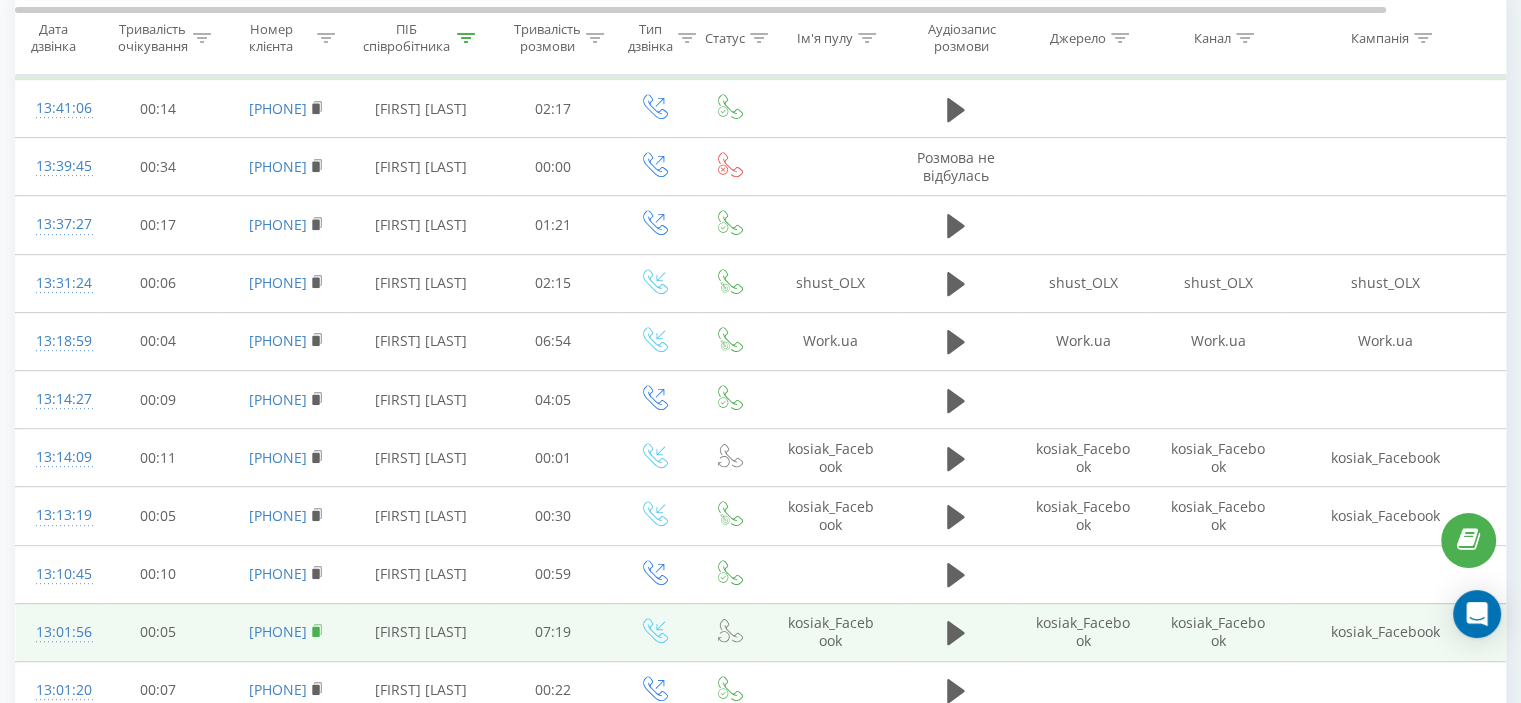 click 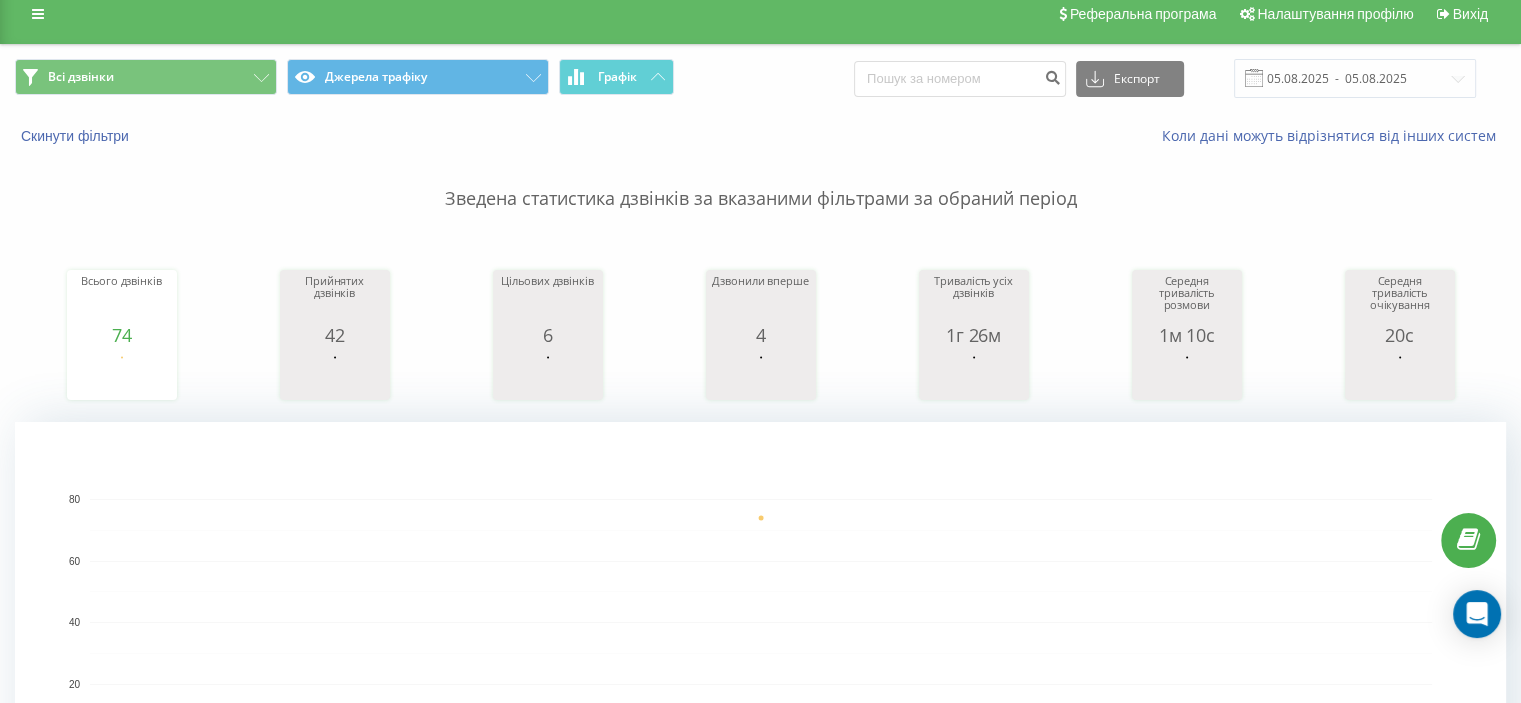 scroll, scrollTop: 0, scrollLeft: 0, axis: both 